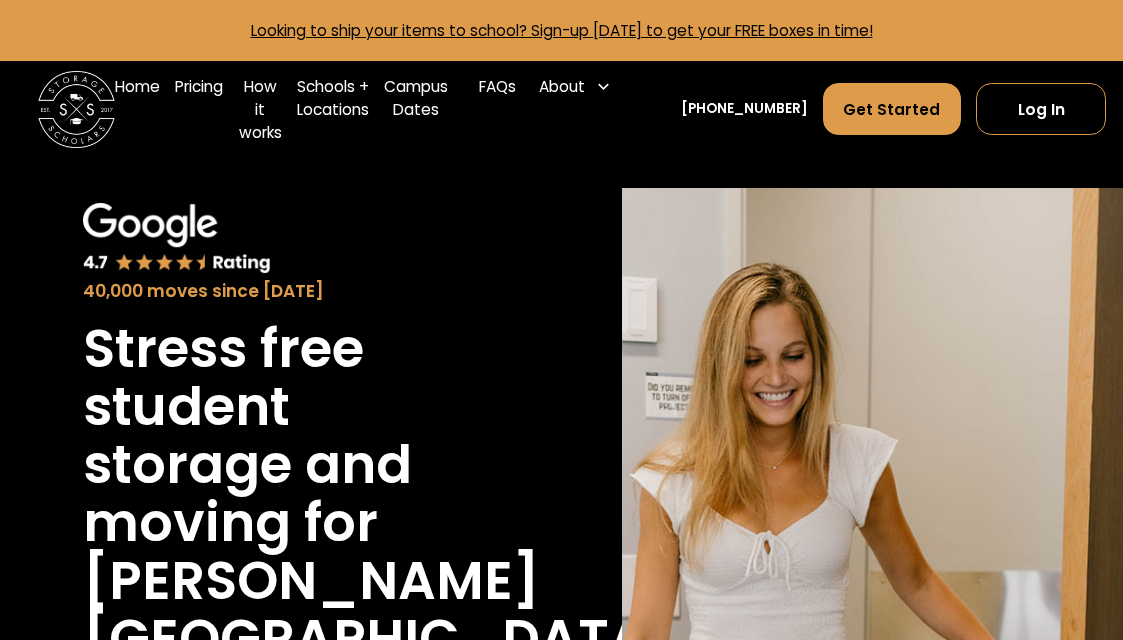 scroll, scrollTop: 0, scrollLeft: 0, axis: both 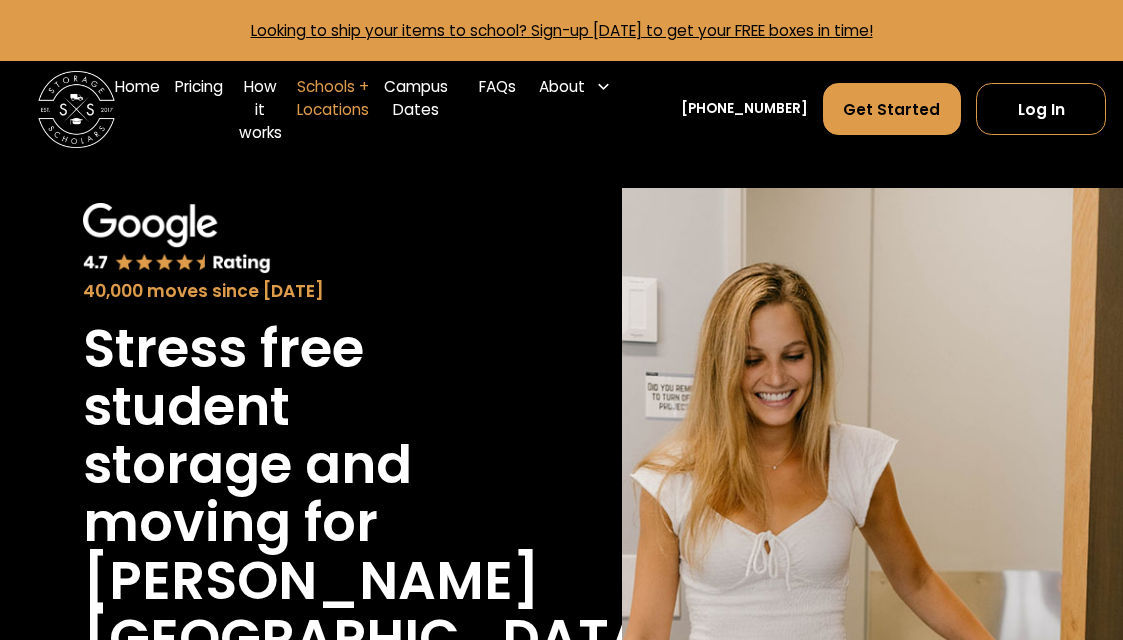 click on "Schools + Locations" at bounding box center [333, 109] 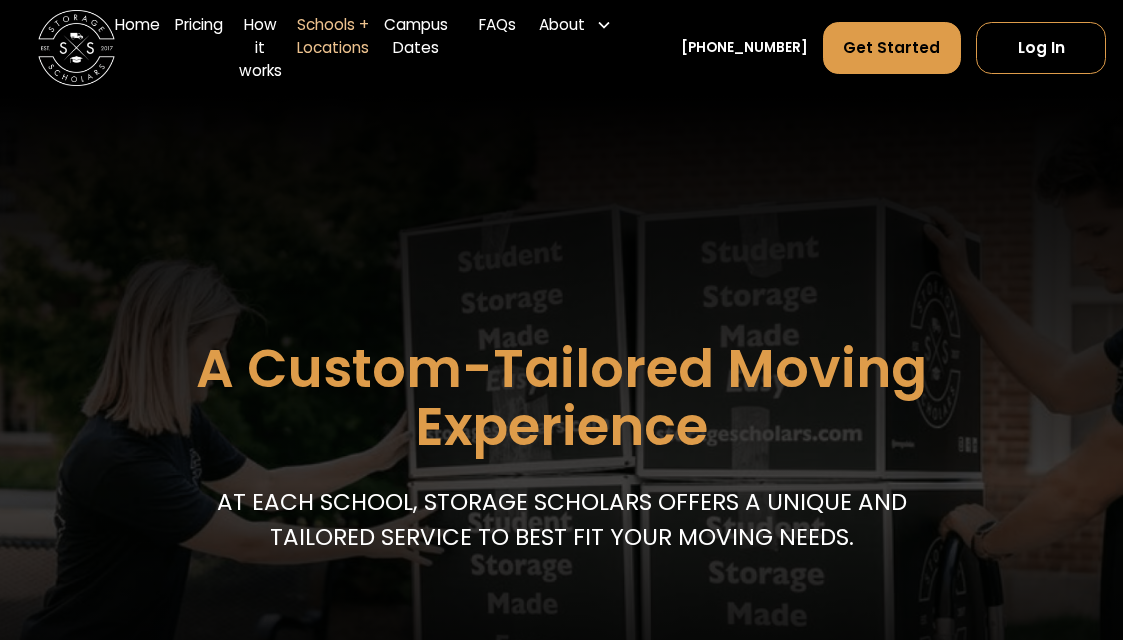 click at bounding box center [561, 857] 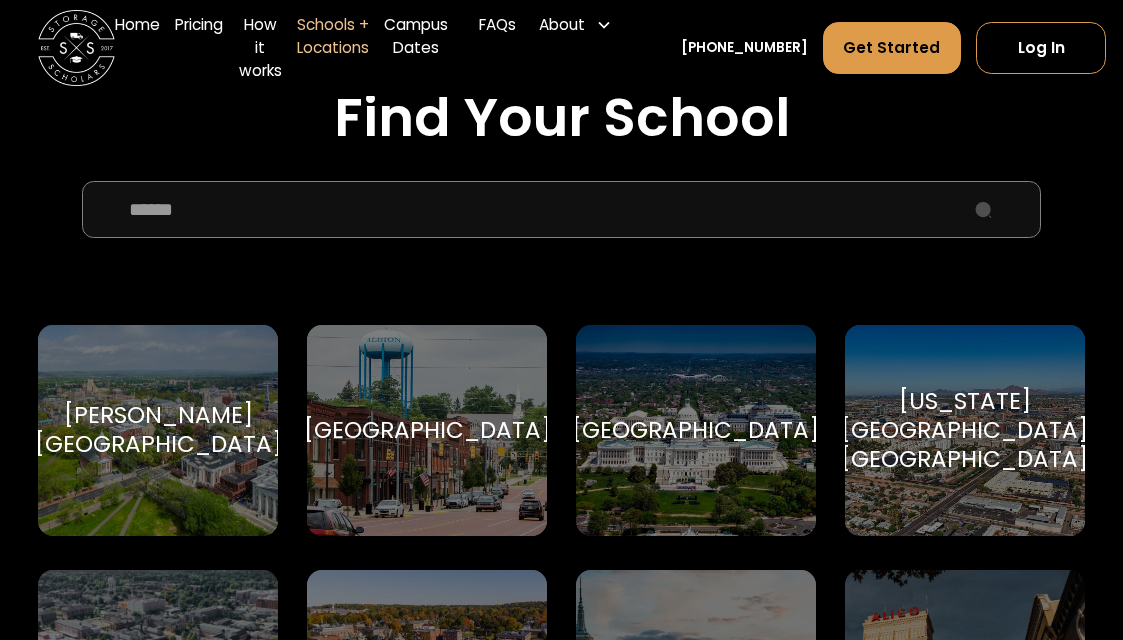 paste on "**********" 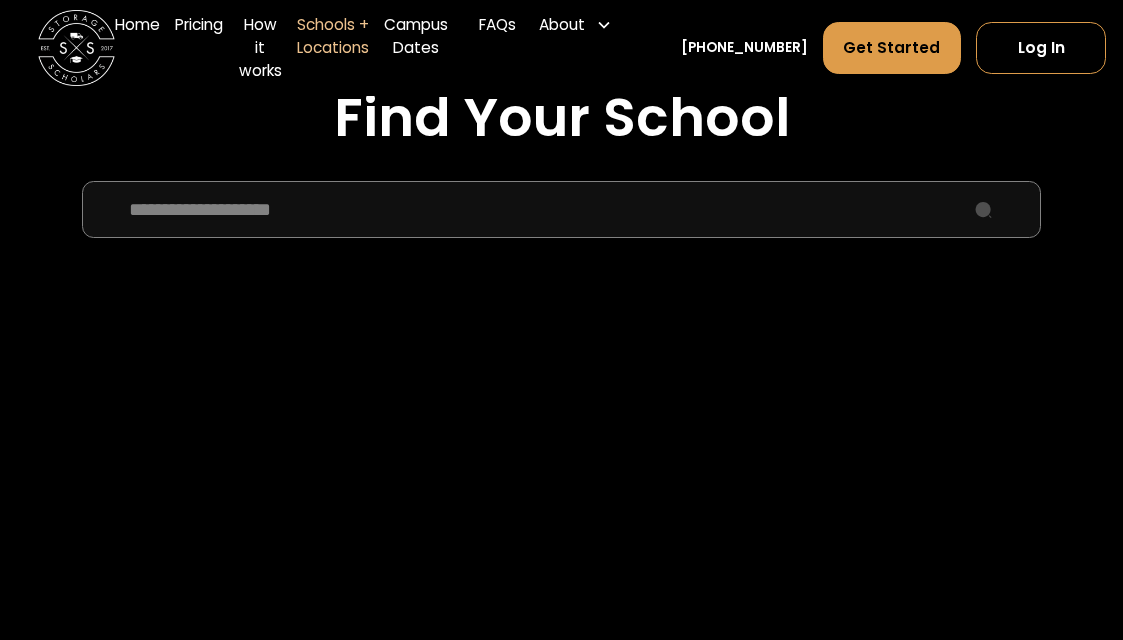 scroll, scrollTop: 647, scrollLeft: 0, axis: vertical 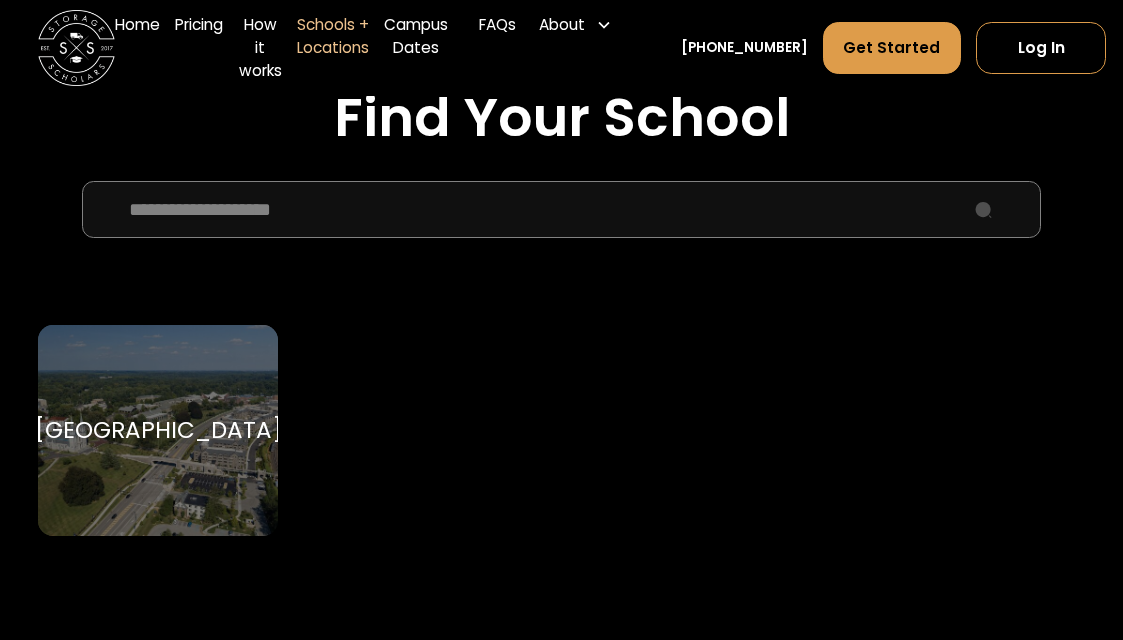 type on "**********" 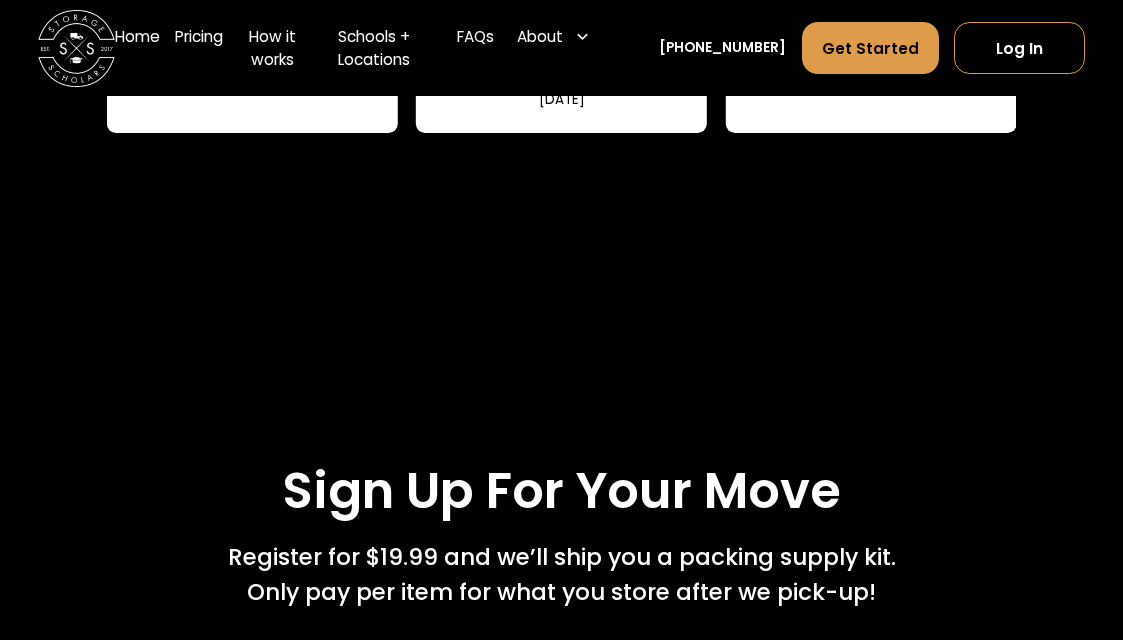 scroll, scrollTop: 3697, scrollLeft: 0, axis: vertical 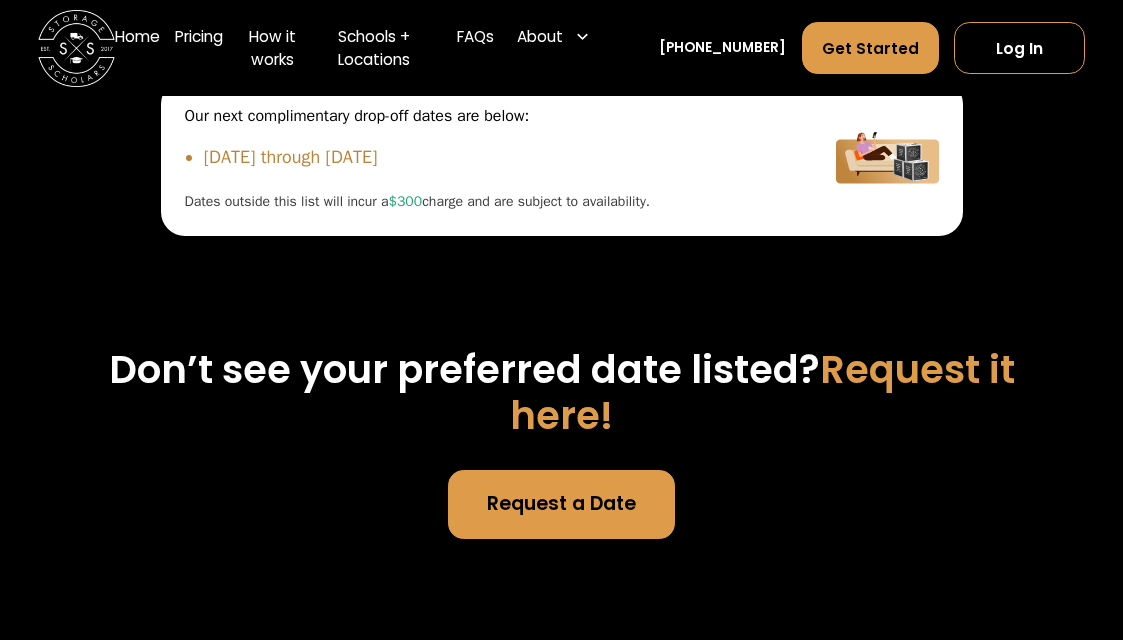 drag, startPoint x: 1130, startPoint y: 29, endPoint x: 1115, endPoint y: 433, distance: 404.27838 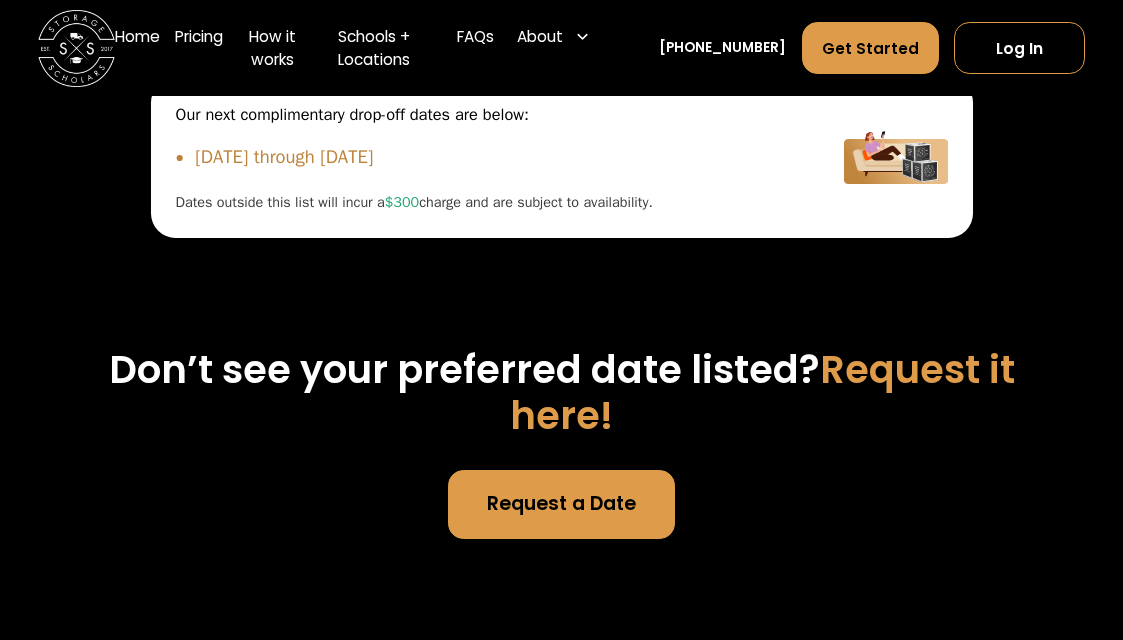 drag, startPoint x: 175, startPoint y: 257, endPoint x: 687, endPoint y: 281, distance: 512.5622 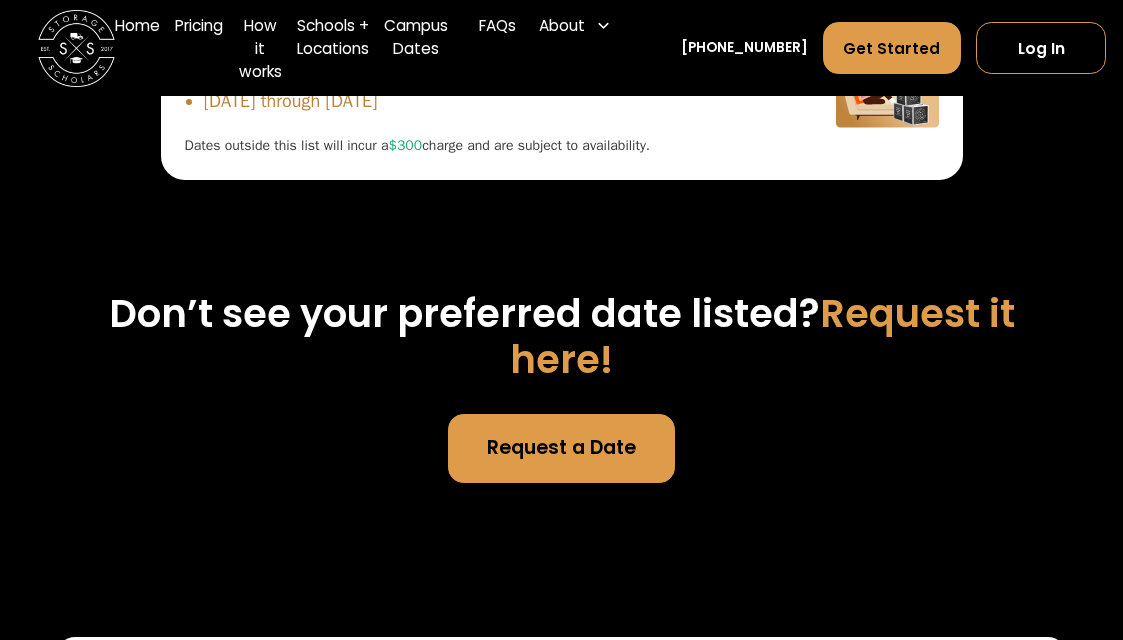 scroll, scrollTop: 6150, scrollLeft: 0, axis: vertical 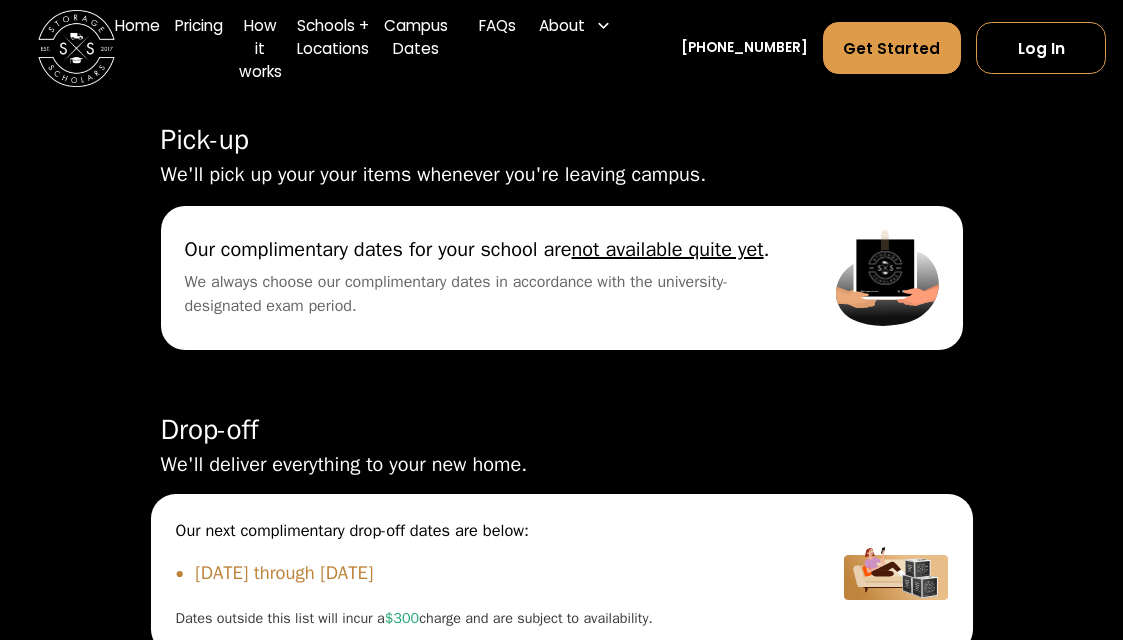 drag, startPoint x: 232, startPoint y: 273, endPoint x: 520, endPoint y: 285, distance: 288.24988 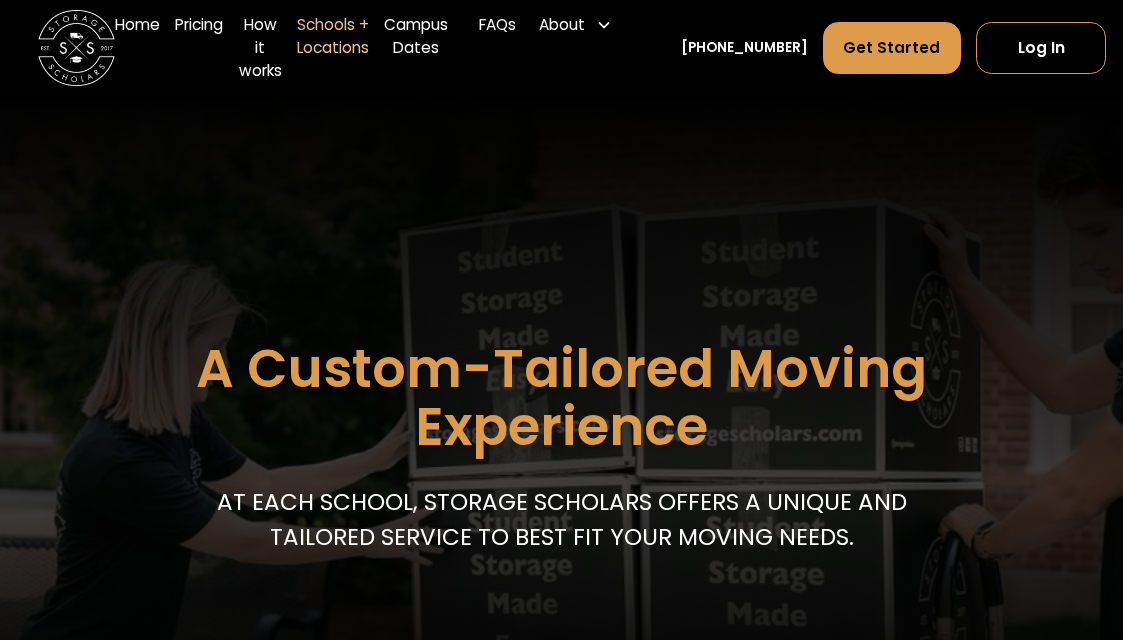 scroll, scrollTop: 578, scrollLeft: 0, axis: vertical 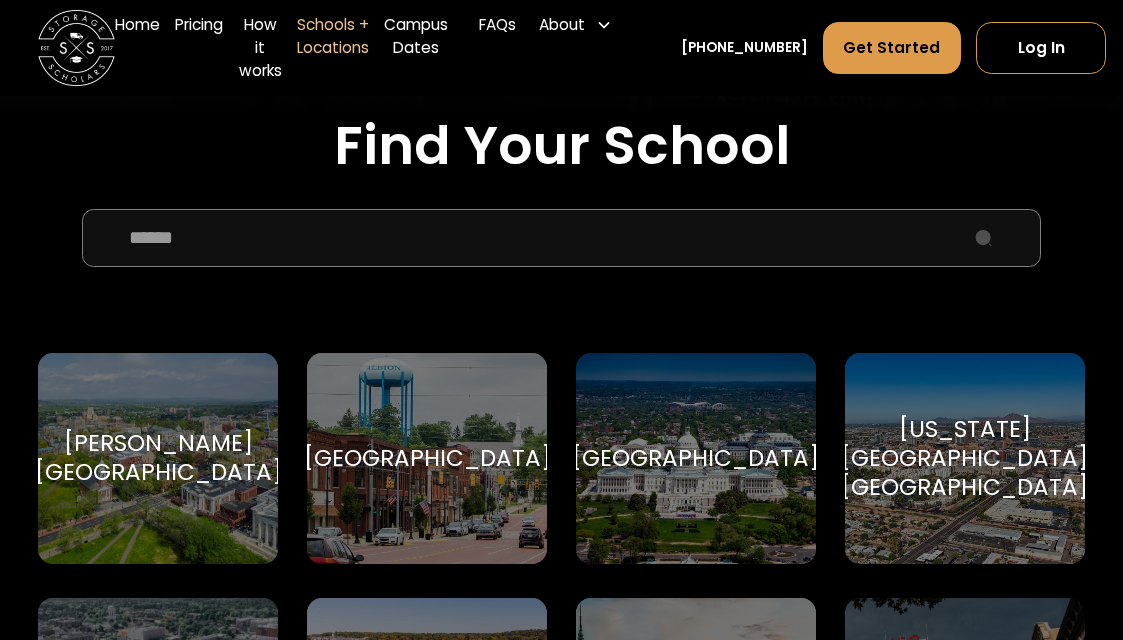 click at bounding box center [561, 238] 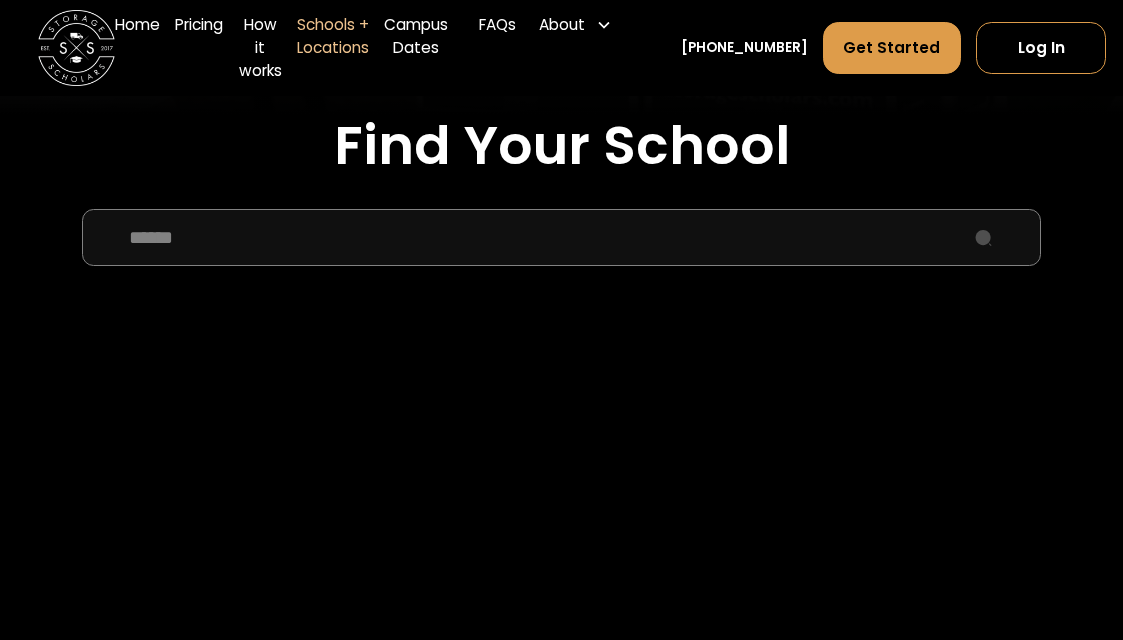 scroll, scrollTop: 0, scrollLeft: 0, axis: both 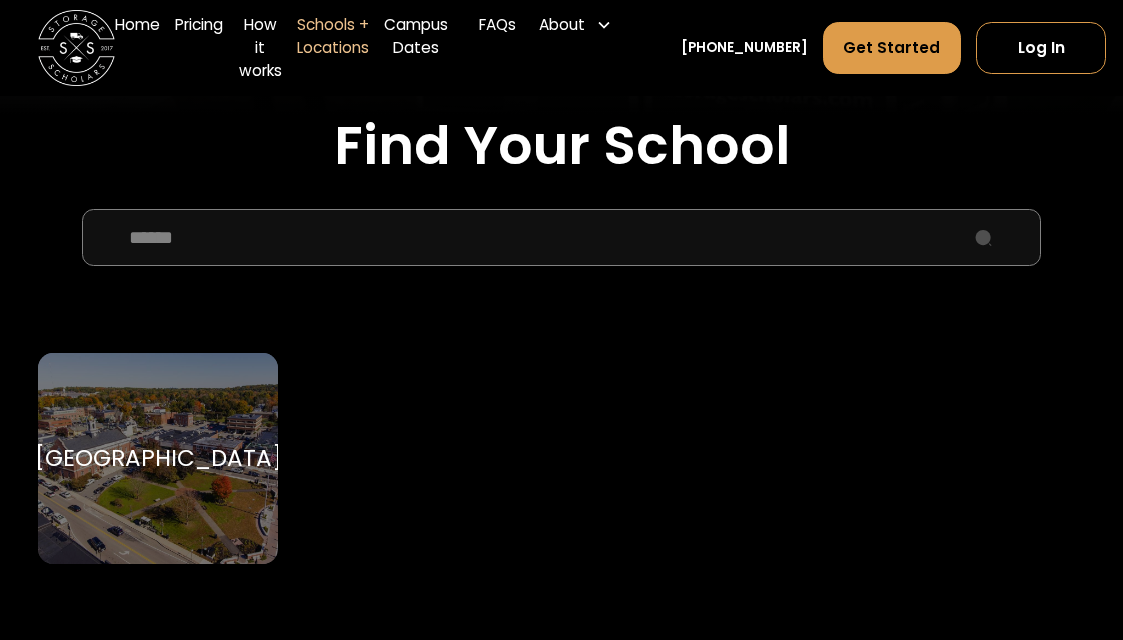 type on "******" 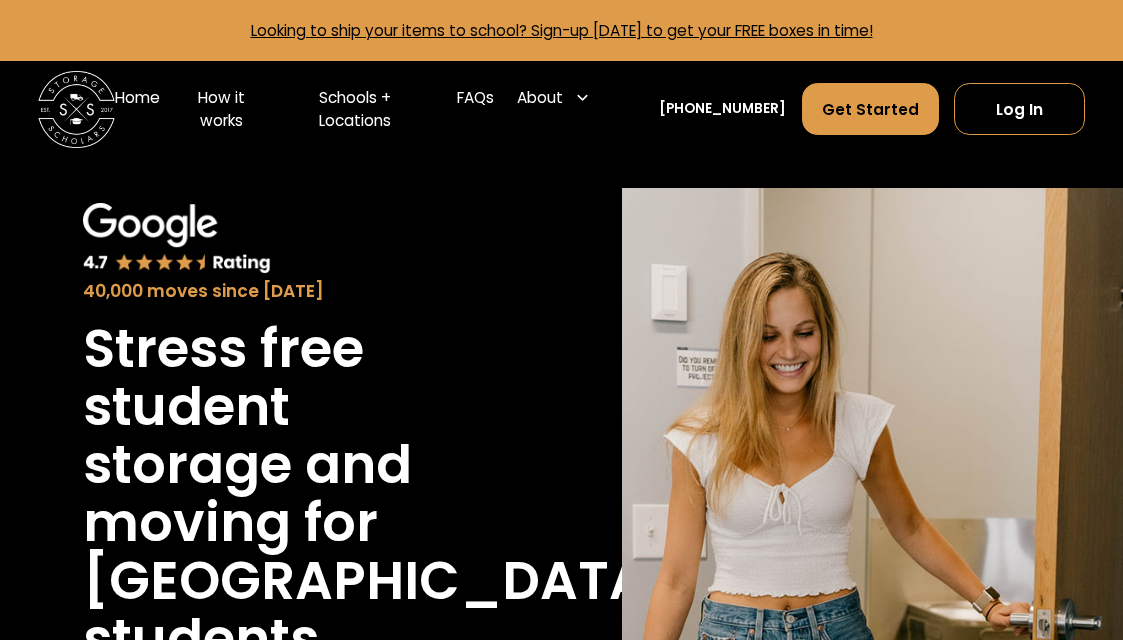 scroll, scrollTop: 0, scrollLeft: 0, axis: both 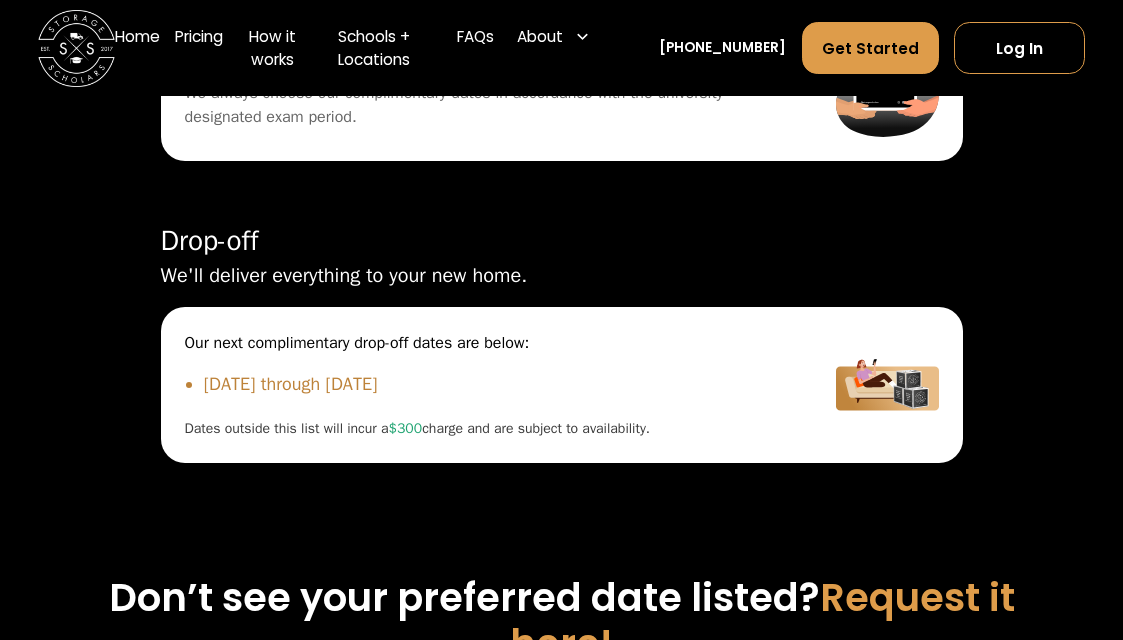 drag, startPoint x: 1133, startPoint y: 42, endPoint x: 1138, endPoint y: 415, distance: 373.0335 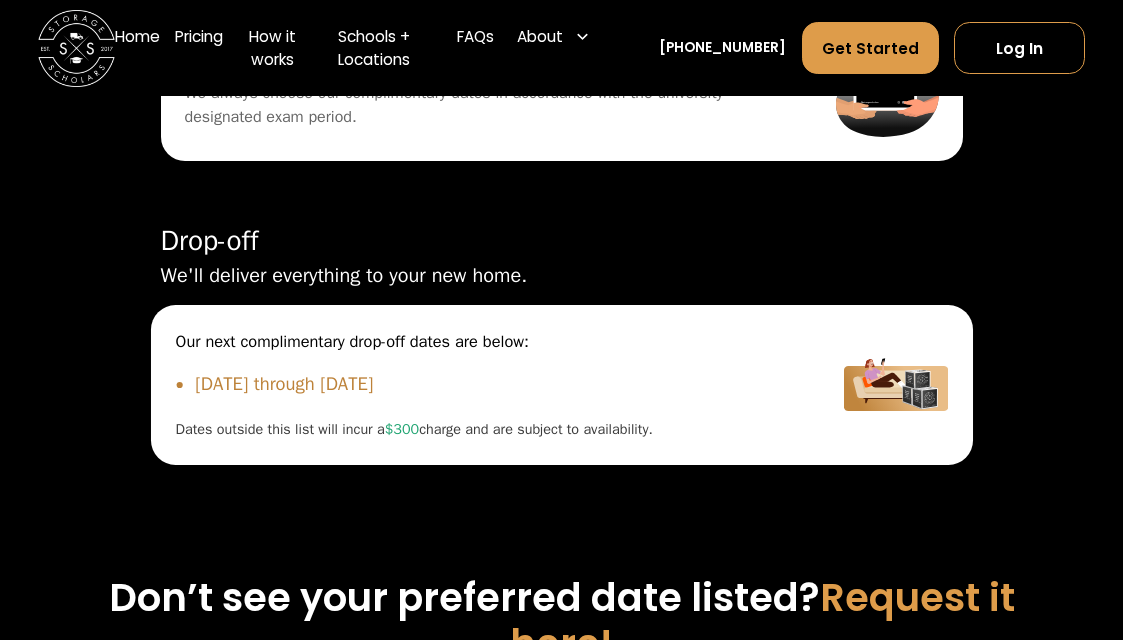 drag, startPoint x: 196, startPoint y: 480, endPoint x: 550, endPoint y: 477, distance: 354.01273 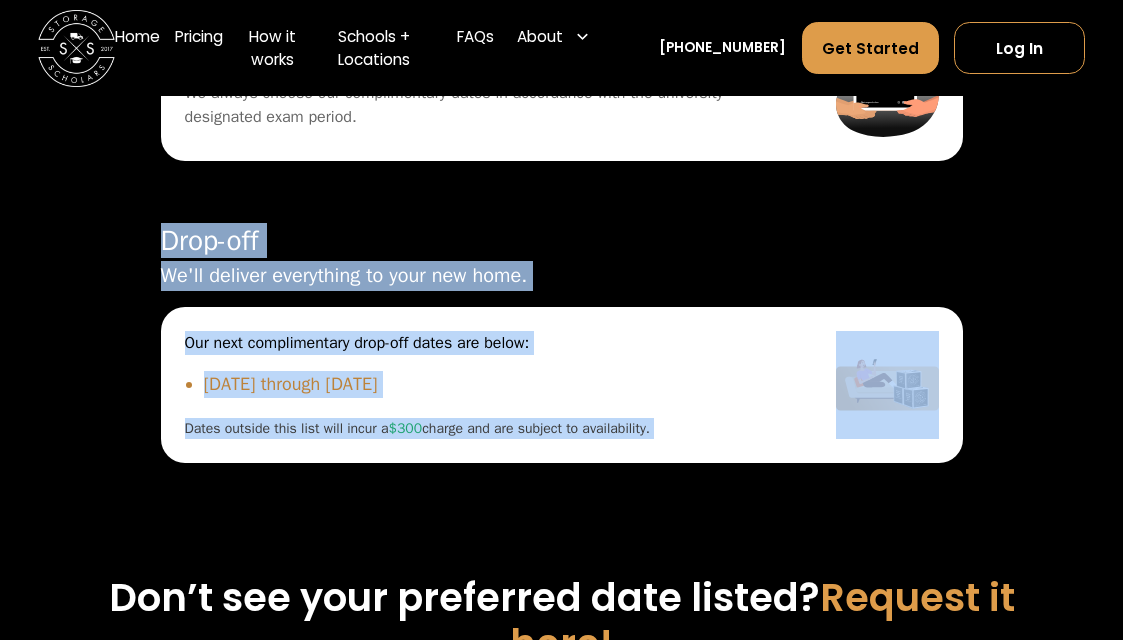 drag, startPoint x: 152, startPoint y: 330, endPoint x: 1017, endPoint y: 520, distance: 885.6213 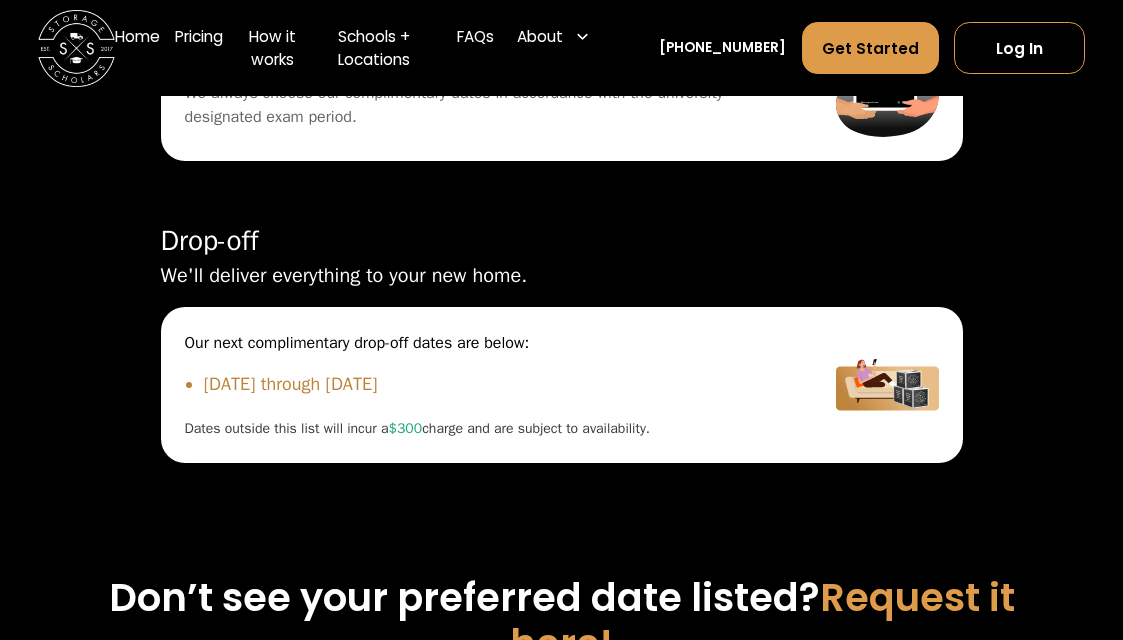 click on "On Campus
Off Campus
Pick-up
☀️ Summer Pick-up Dates ☀️
Lock your items in your room and go home!
Thanks to our partnership with your university, you don't need to be present when we move your stuff.
When you are done packing, lock up your room and leave anytime during final exam week
-
and we'll send you a text as soon as the items are picked up!
Our complimentary dates for your school are  not available quite yet .
Drop-off" at bounding box center (561, 212) 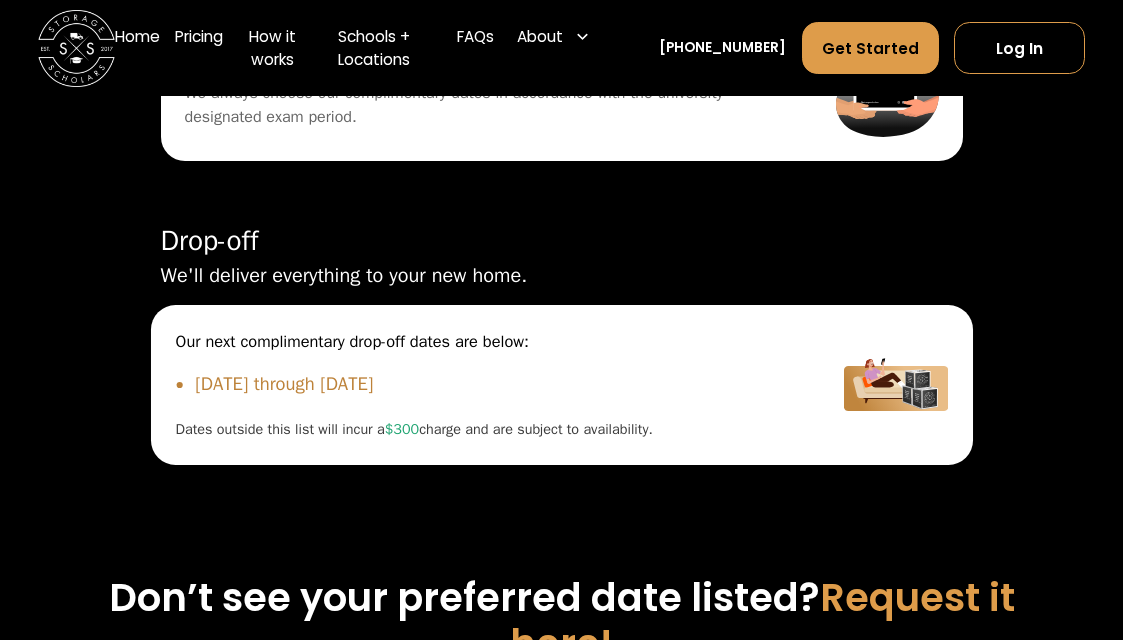 drag, startPoint x: 217, startPoint y: 477, endPoint x: 471, endPoint y: 481, distance: 254.0315 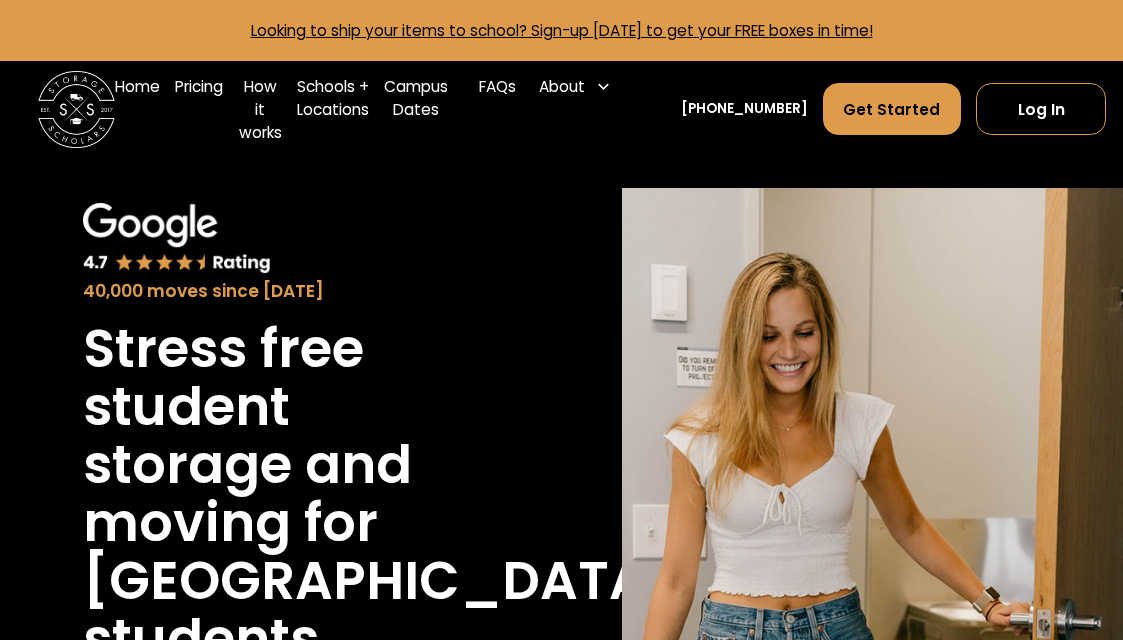 scroll, scrollTop: 7020, scrollLeft: 0, axis: vertical 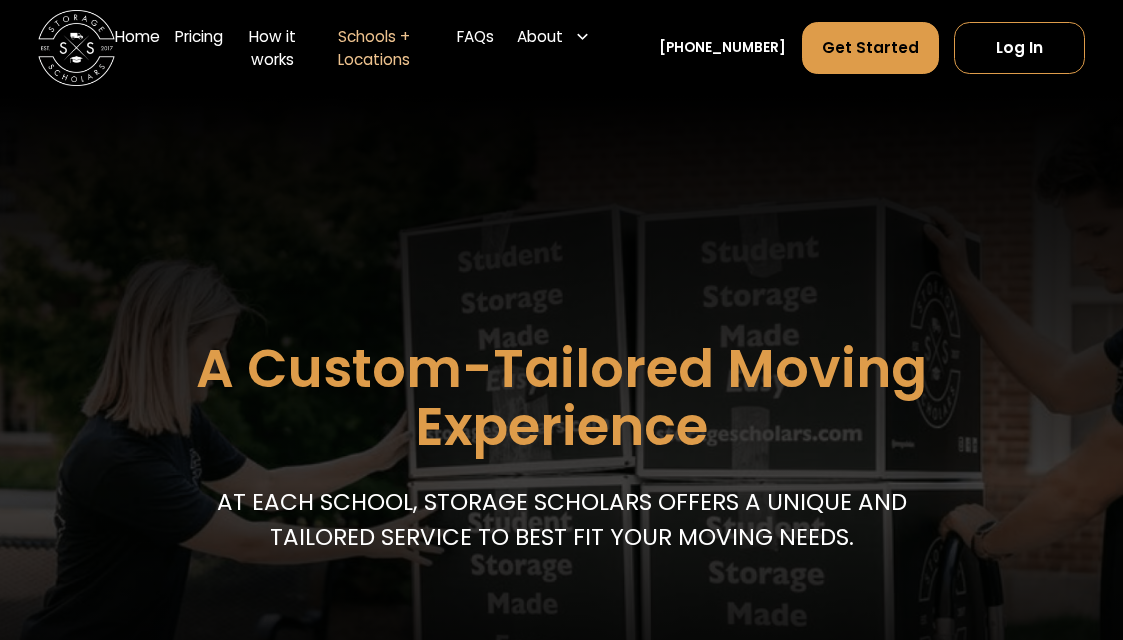 click at bounding box center (561, 857) 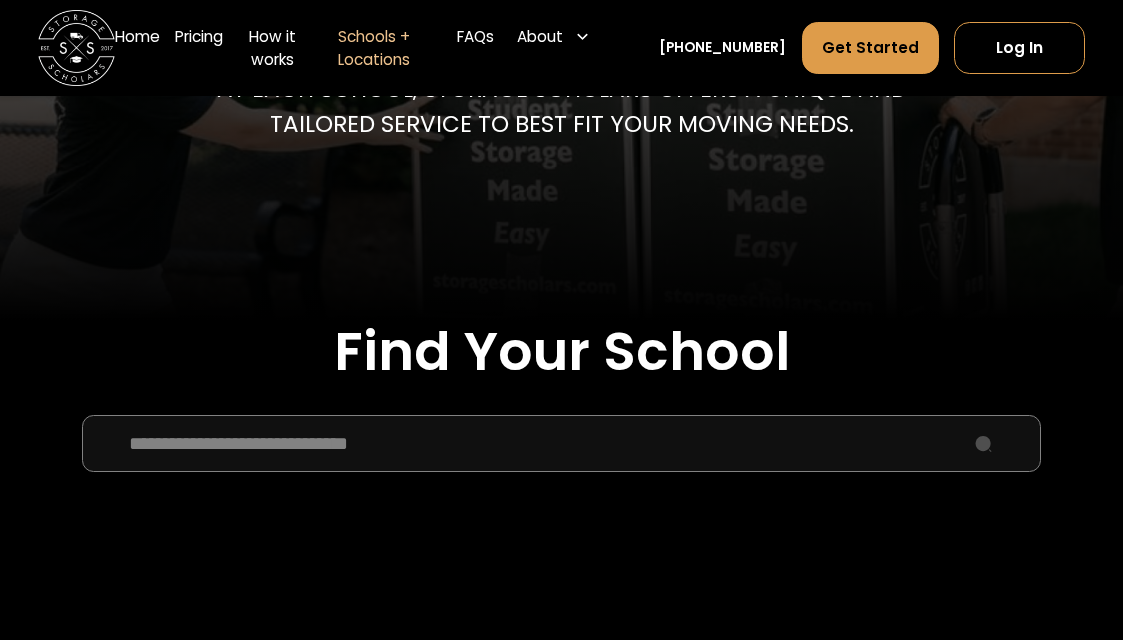 scroll, scrollTop: 413, scrollLeft: 0, axis: vertical 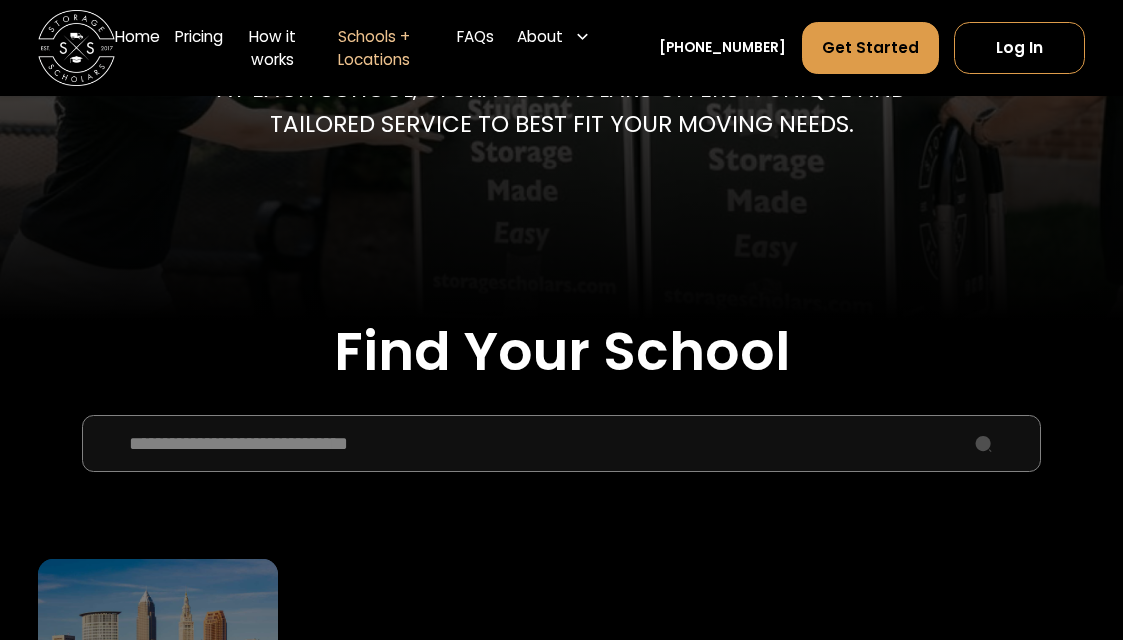 type on "**********" 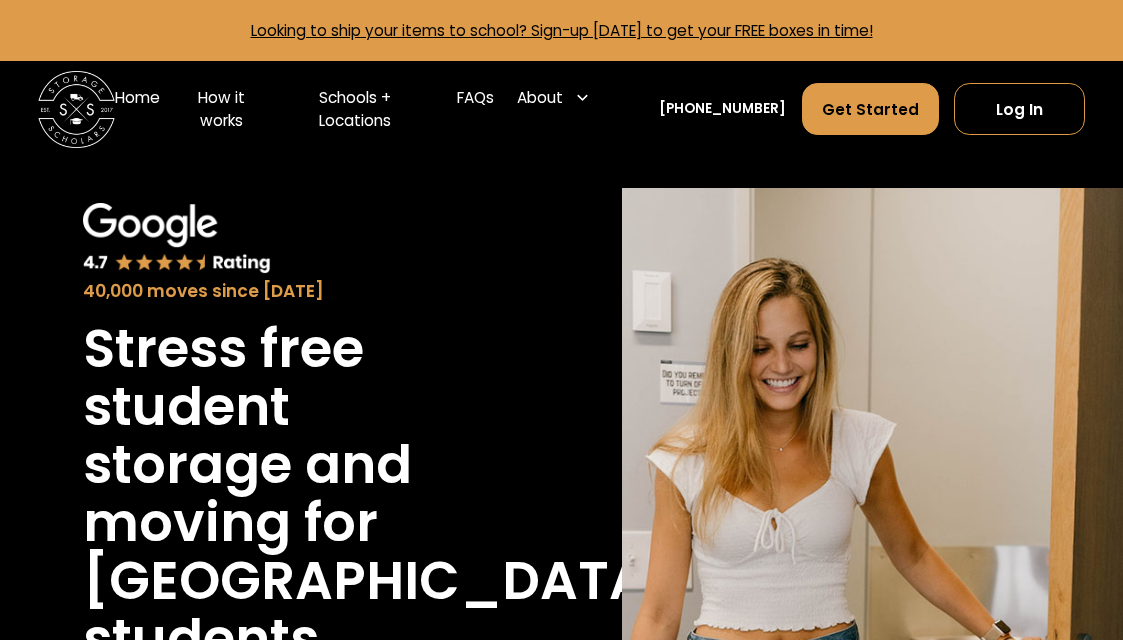 scroll, scrollTop: 0, scrollLeft: 0, axis: both 